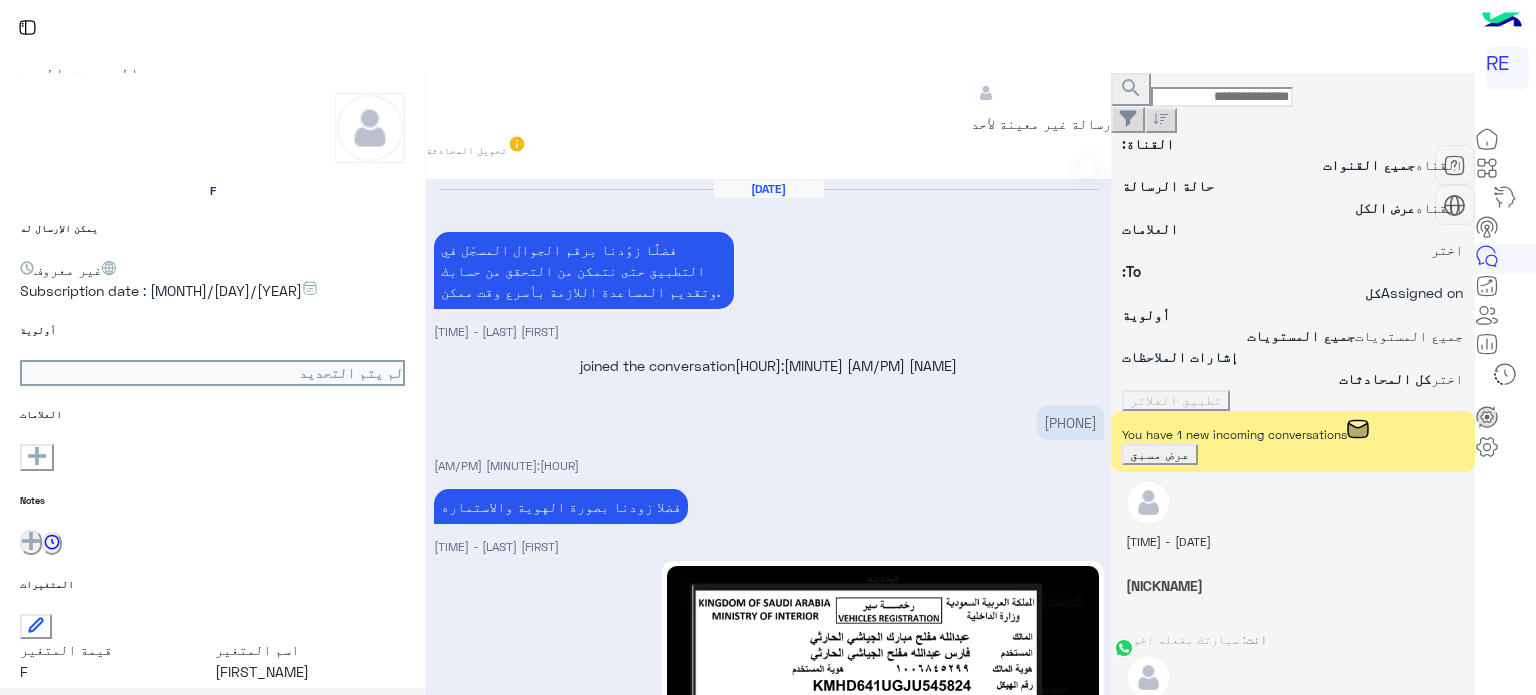 scroll, scrollTop: 0, scrollLeft: 0, axis: both 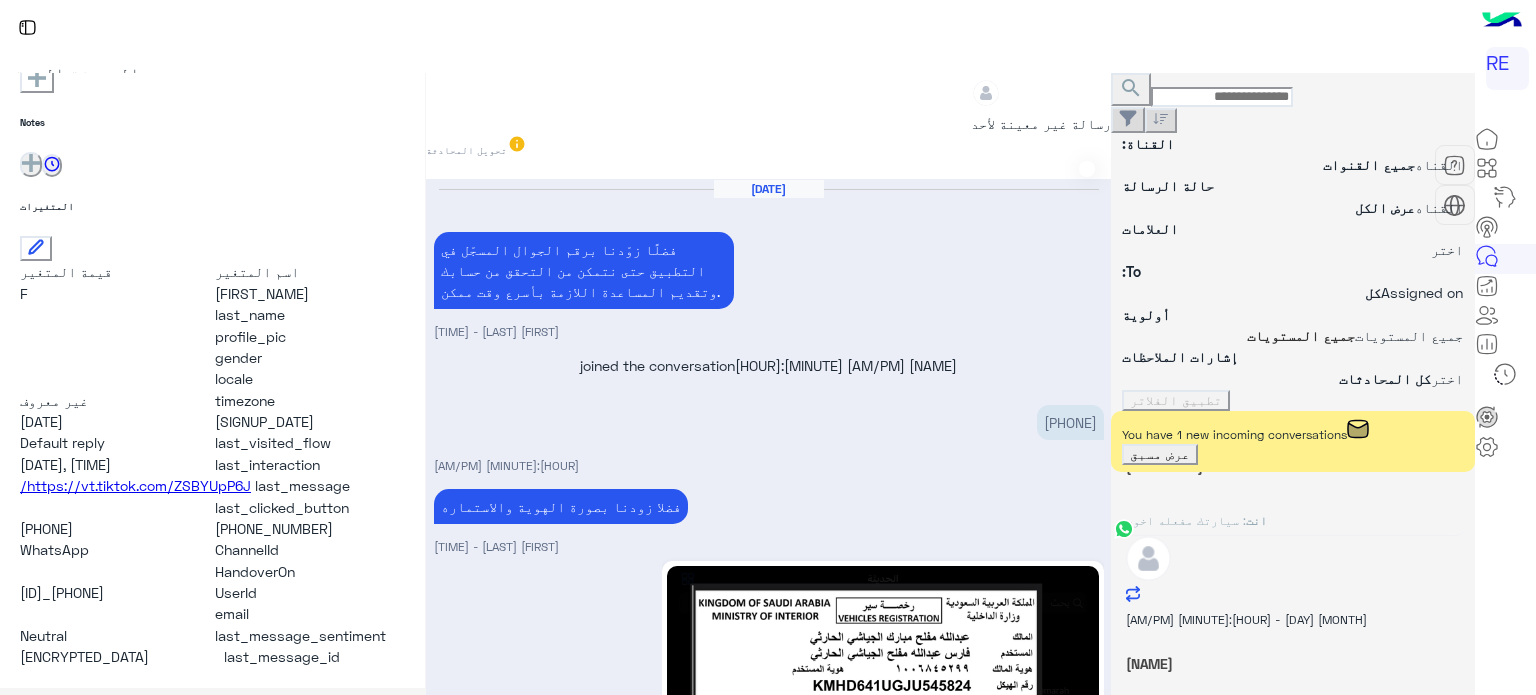 click on "عرض مسبق" at bounding box center [1160, 454] 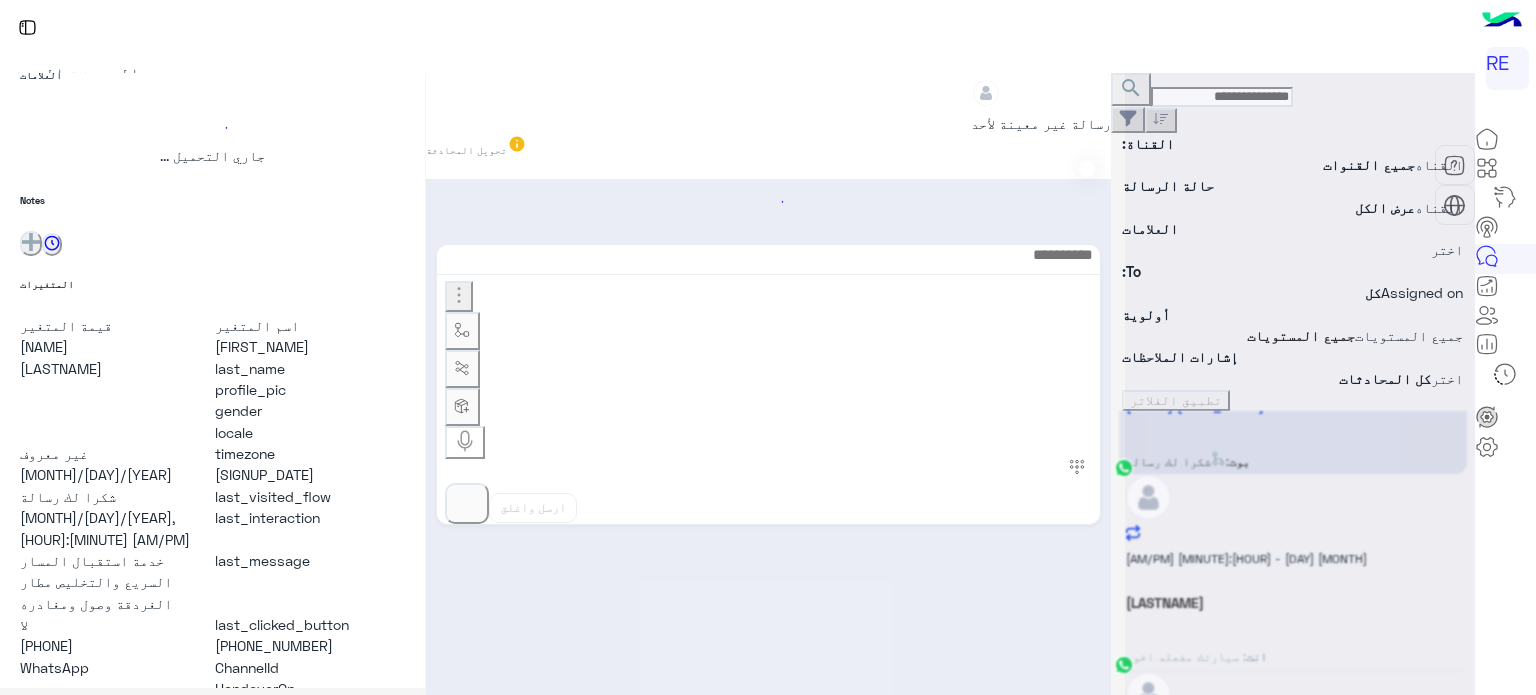 scroll, scrollTop: 0, scrollLeft: 0, axis: both 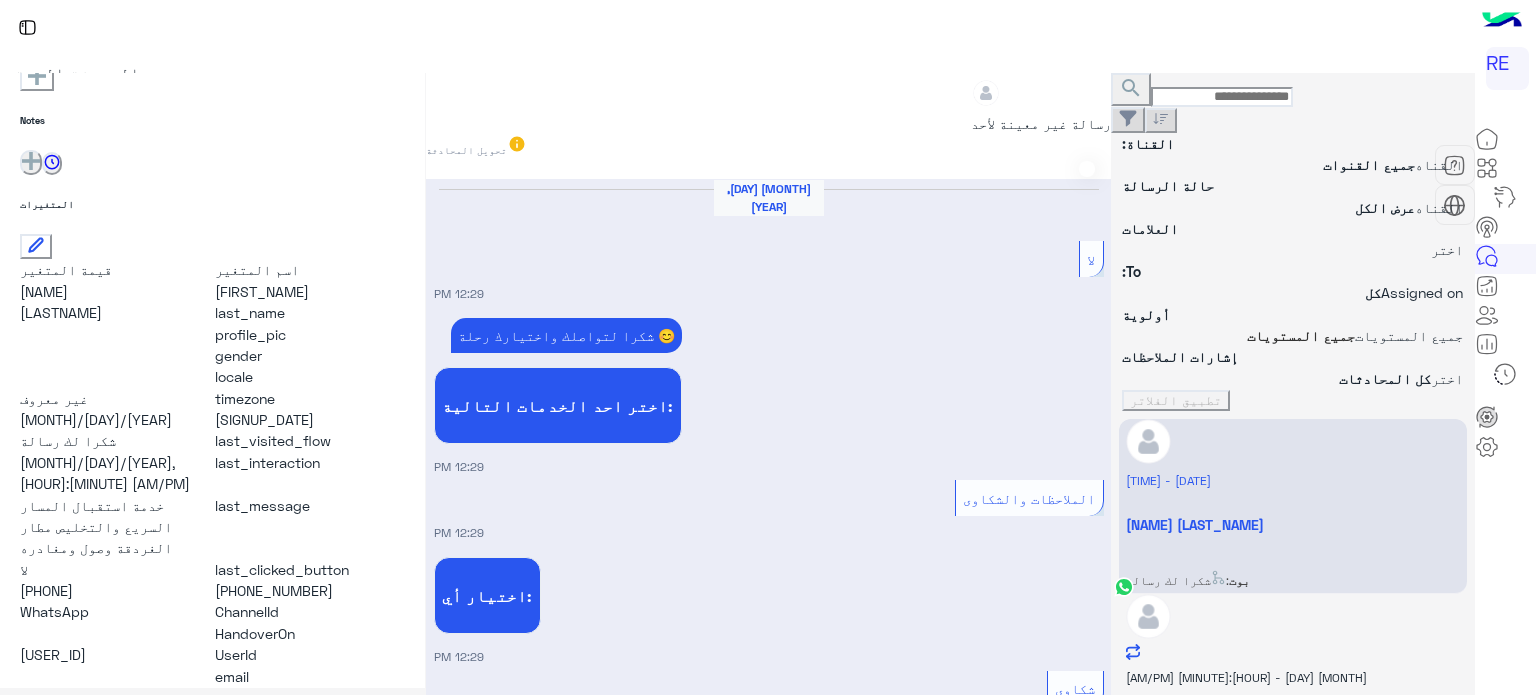 click on "[MONTH] [DAY] - [HOUR]:[MINUTE] [AM/PM]" at bounding box center (1293, 479) 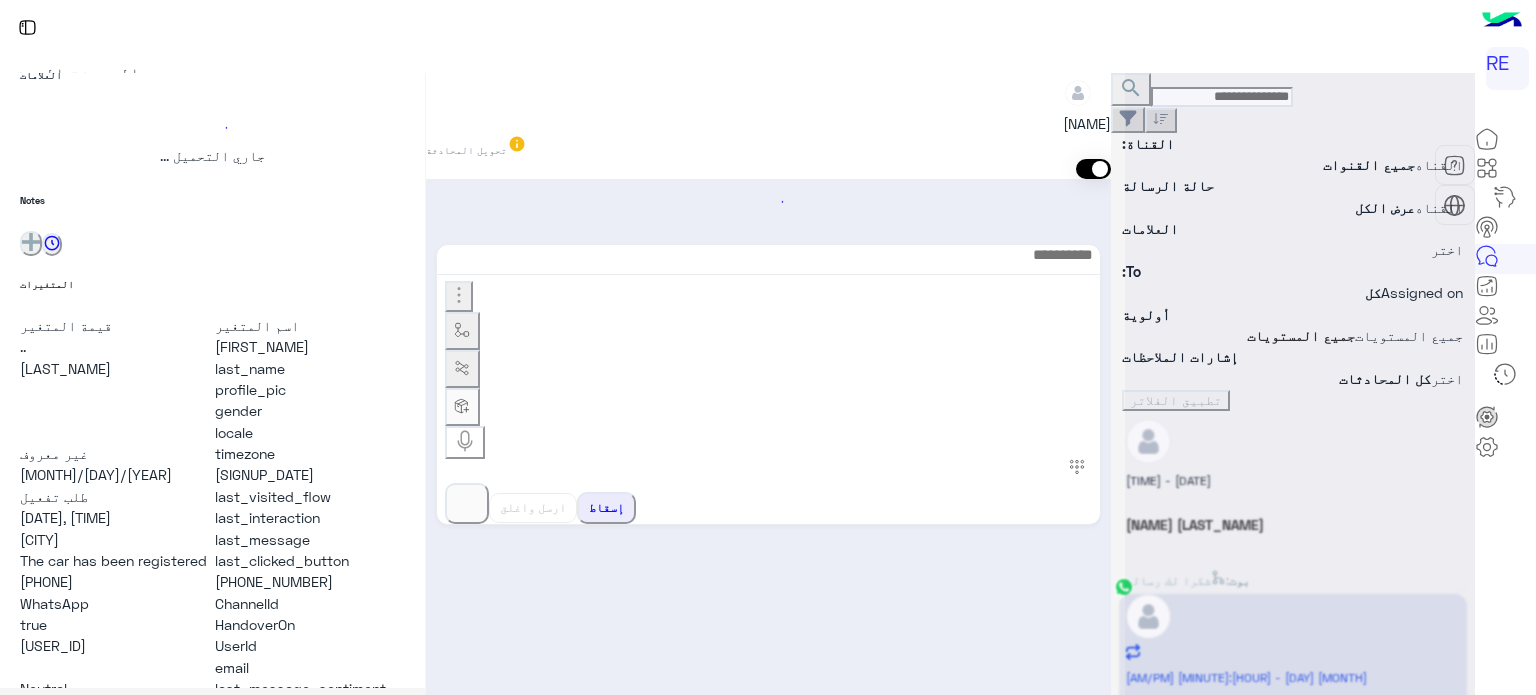 scroll, scrollTop: 0, scrollLeft: 0, axis: both 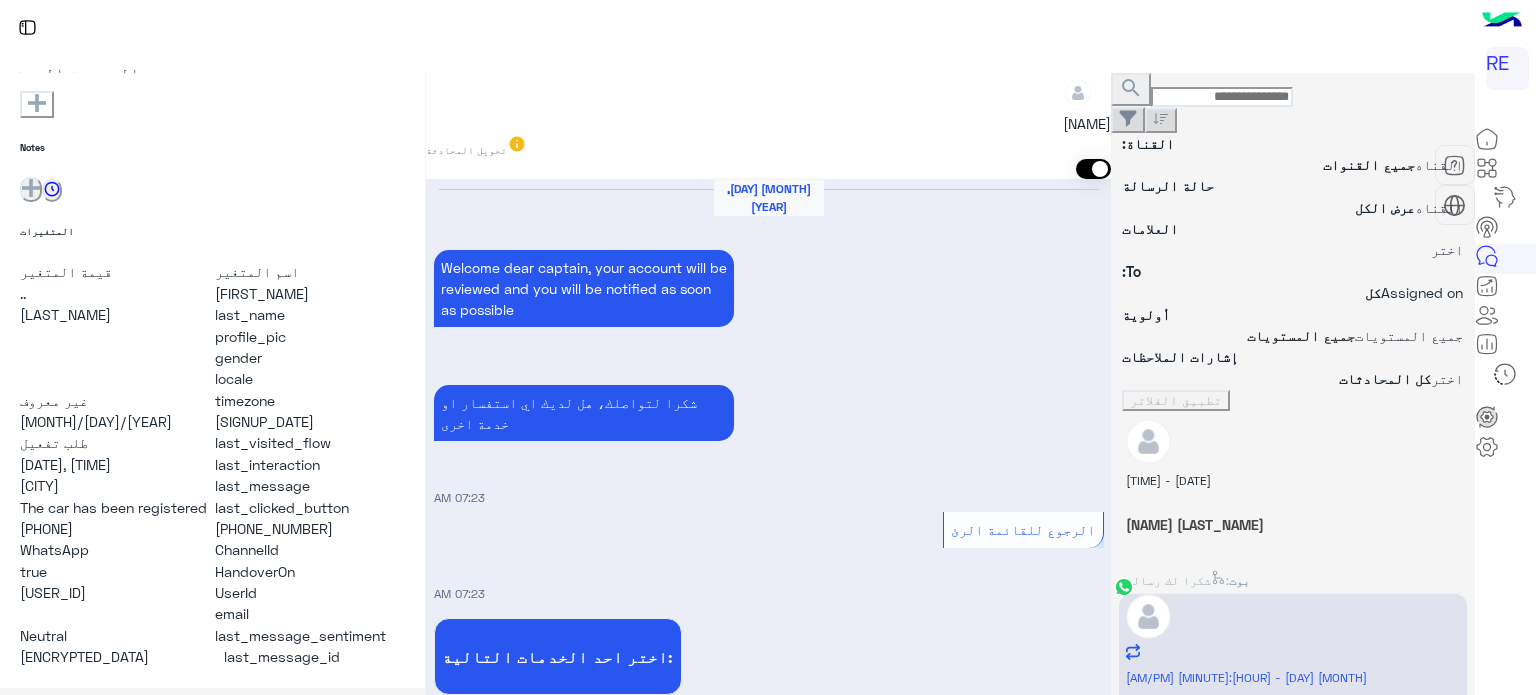 click on "[DATE] - [TIME]" at bounding box center [1293, 479] 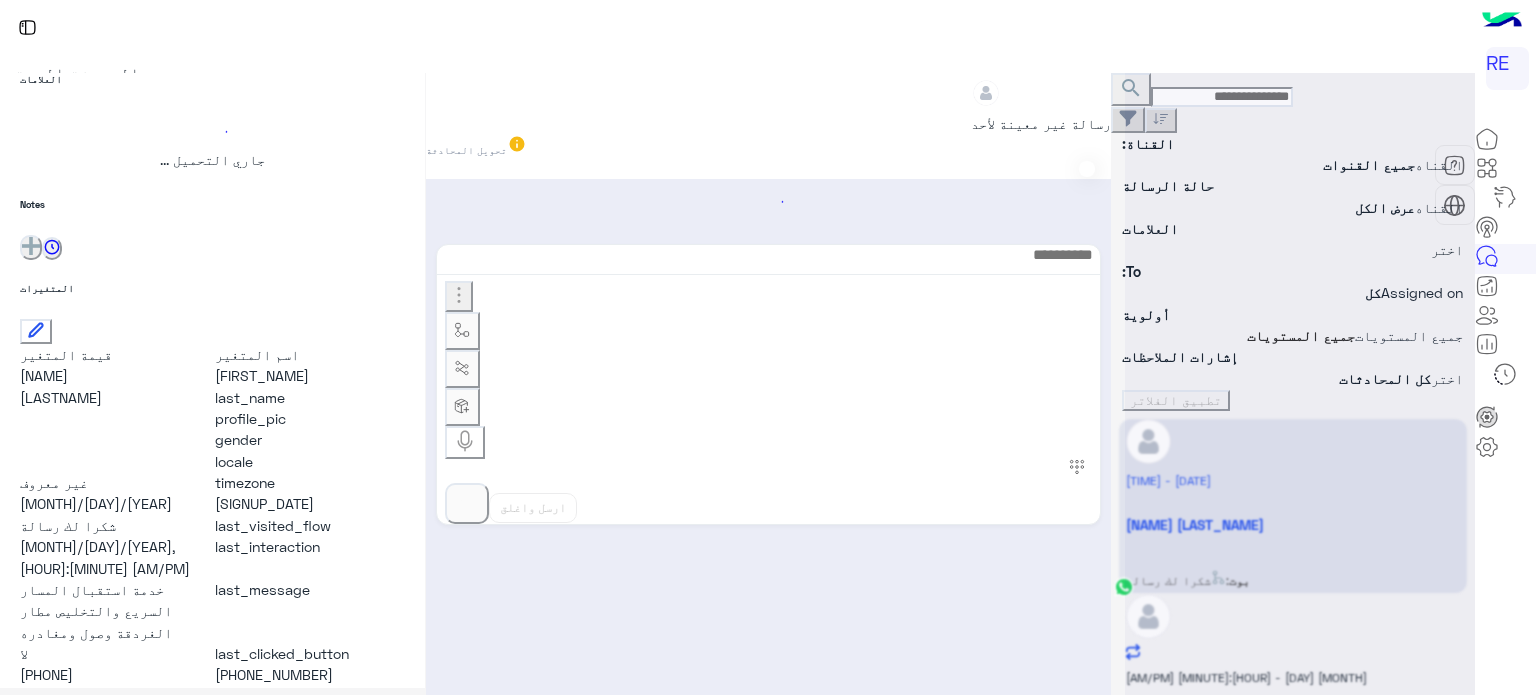 scroll, scrollTop: 0, scrollLeft: 0, axis: both 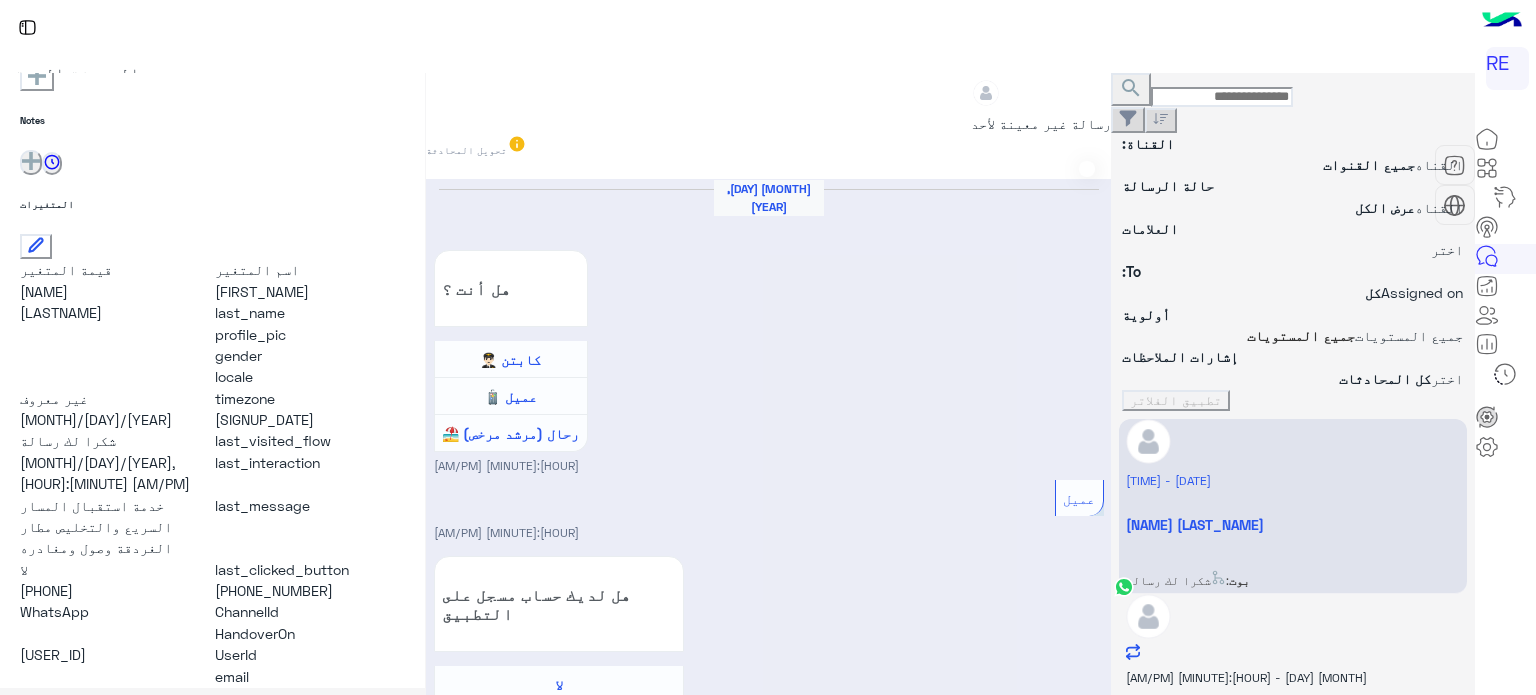 click at bounding box center (1093, 169) 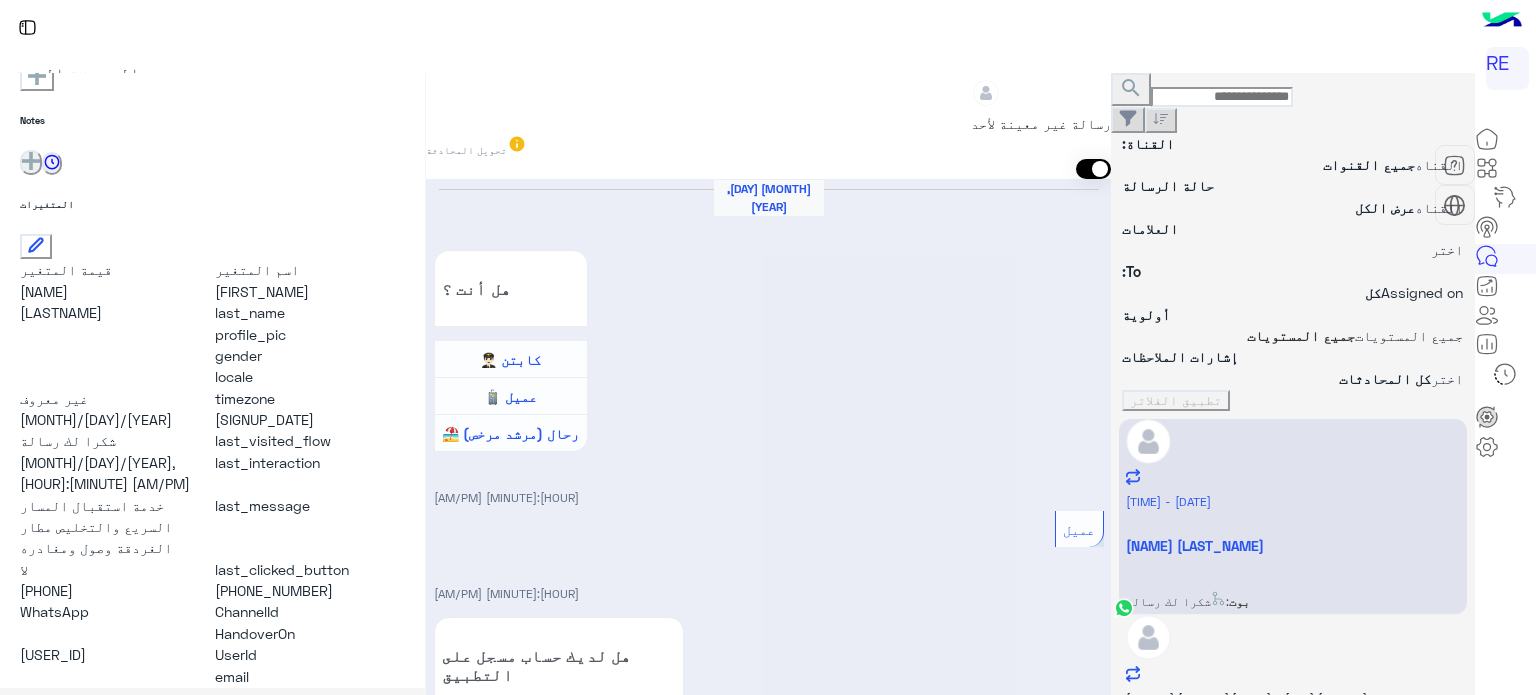 click at bounding box center [768, 7550] 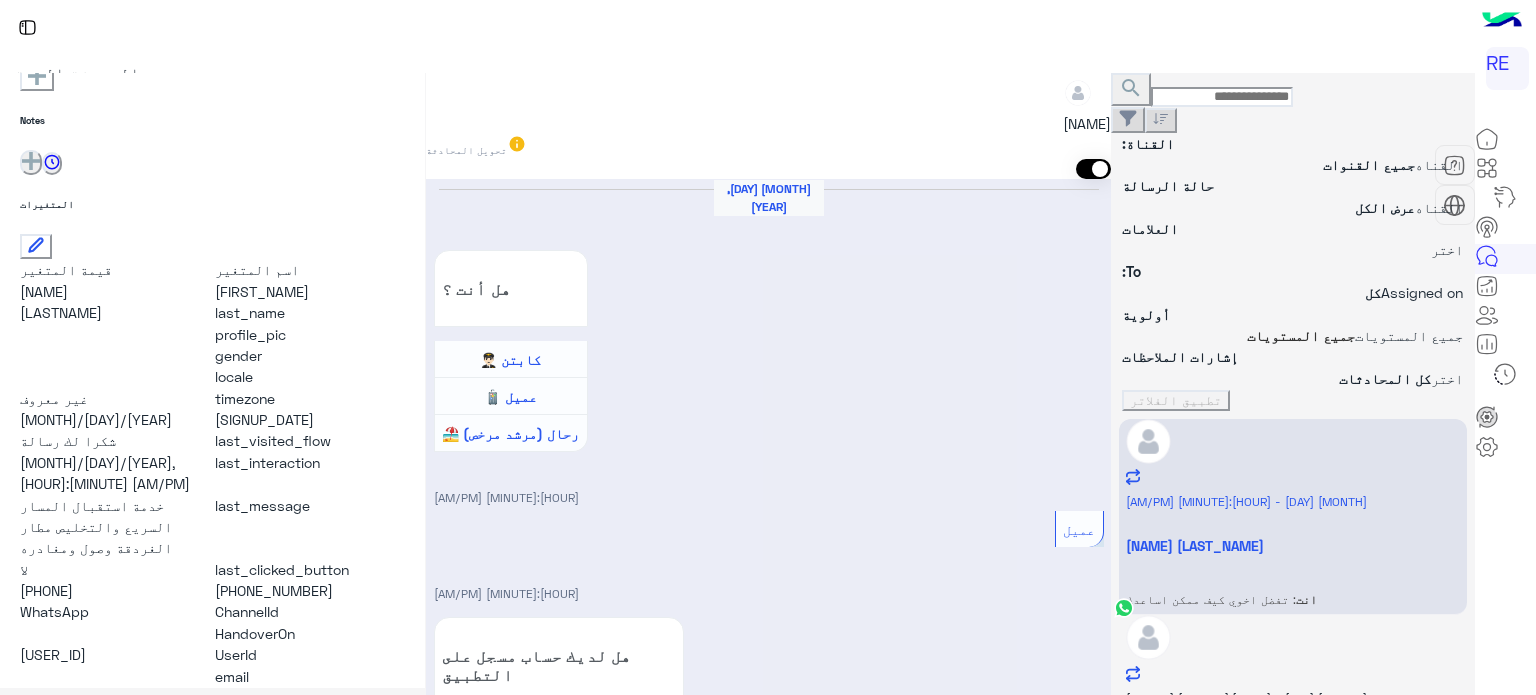 scroll 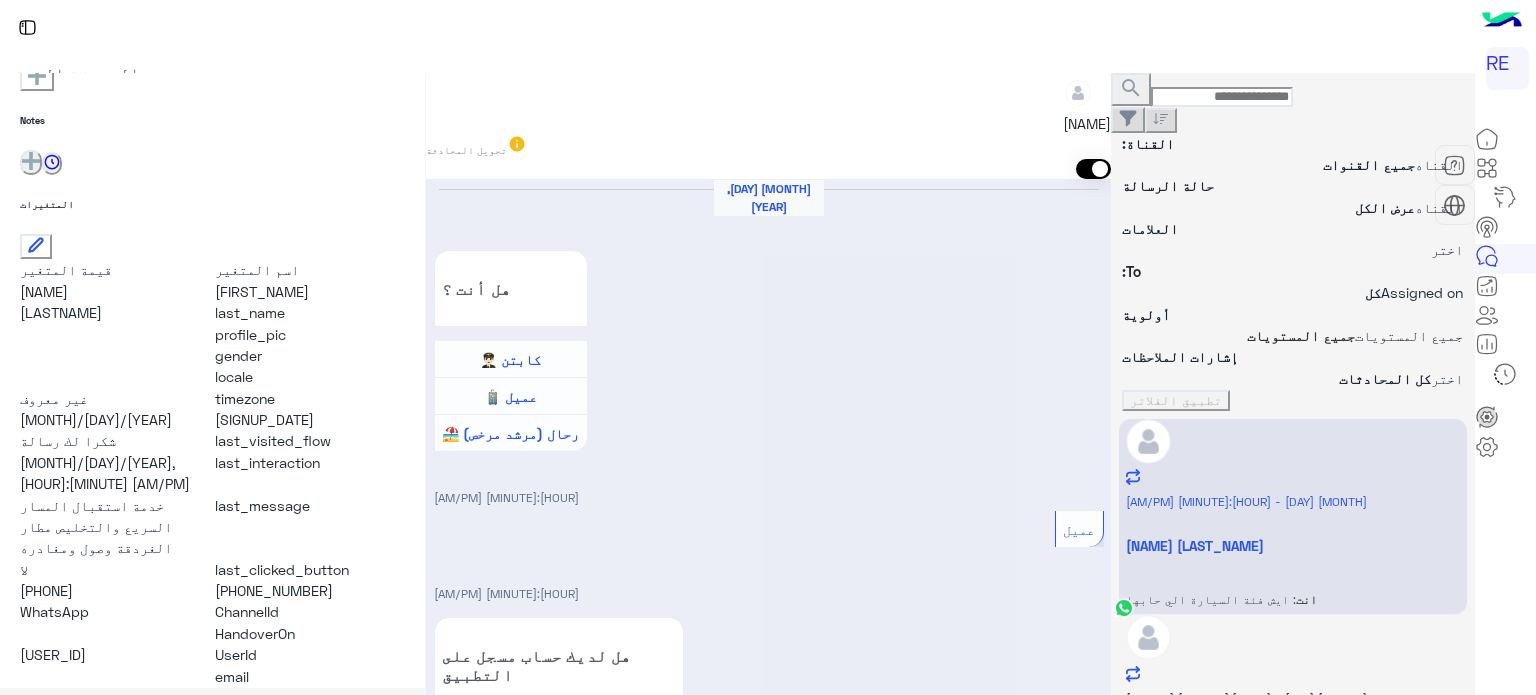 type on "*" 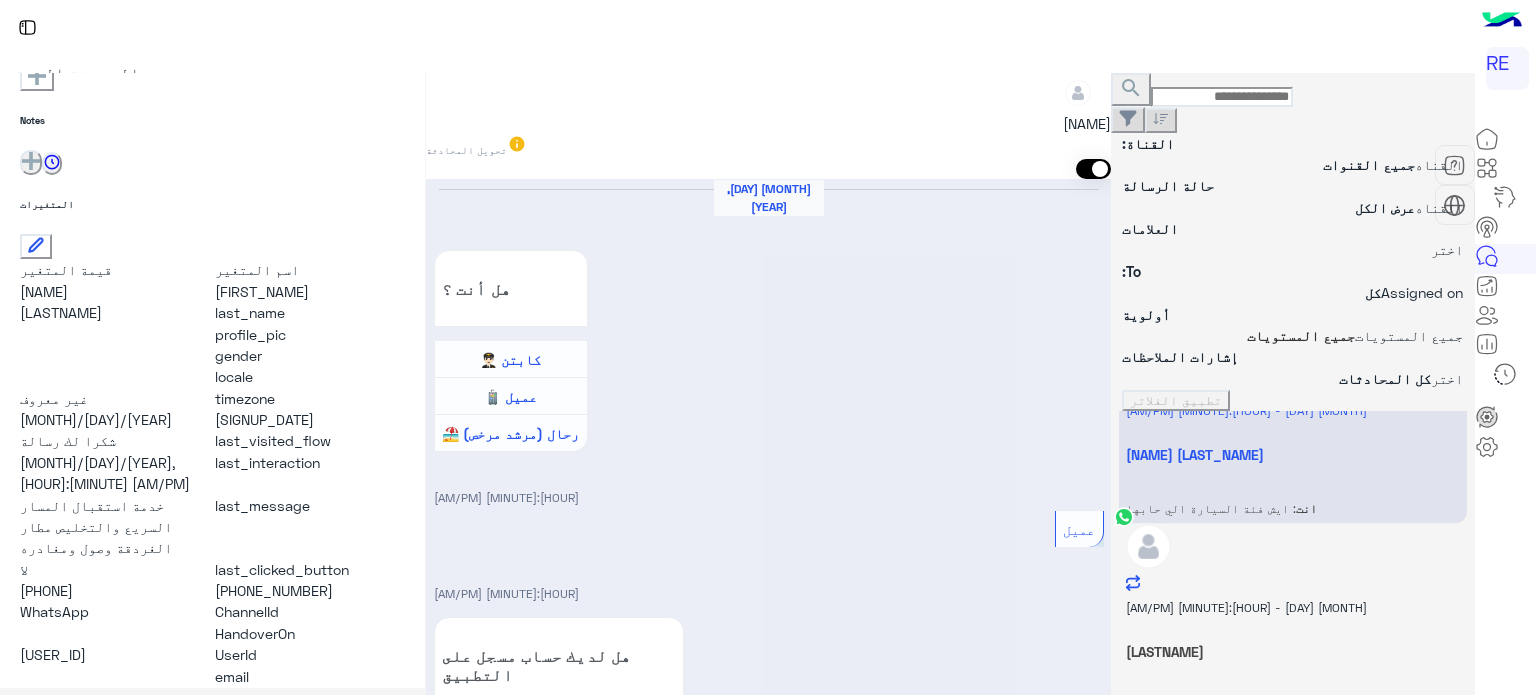 scroll, scrollTop: 0, scrollLeft: 0, axis: both 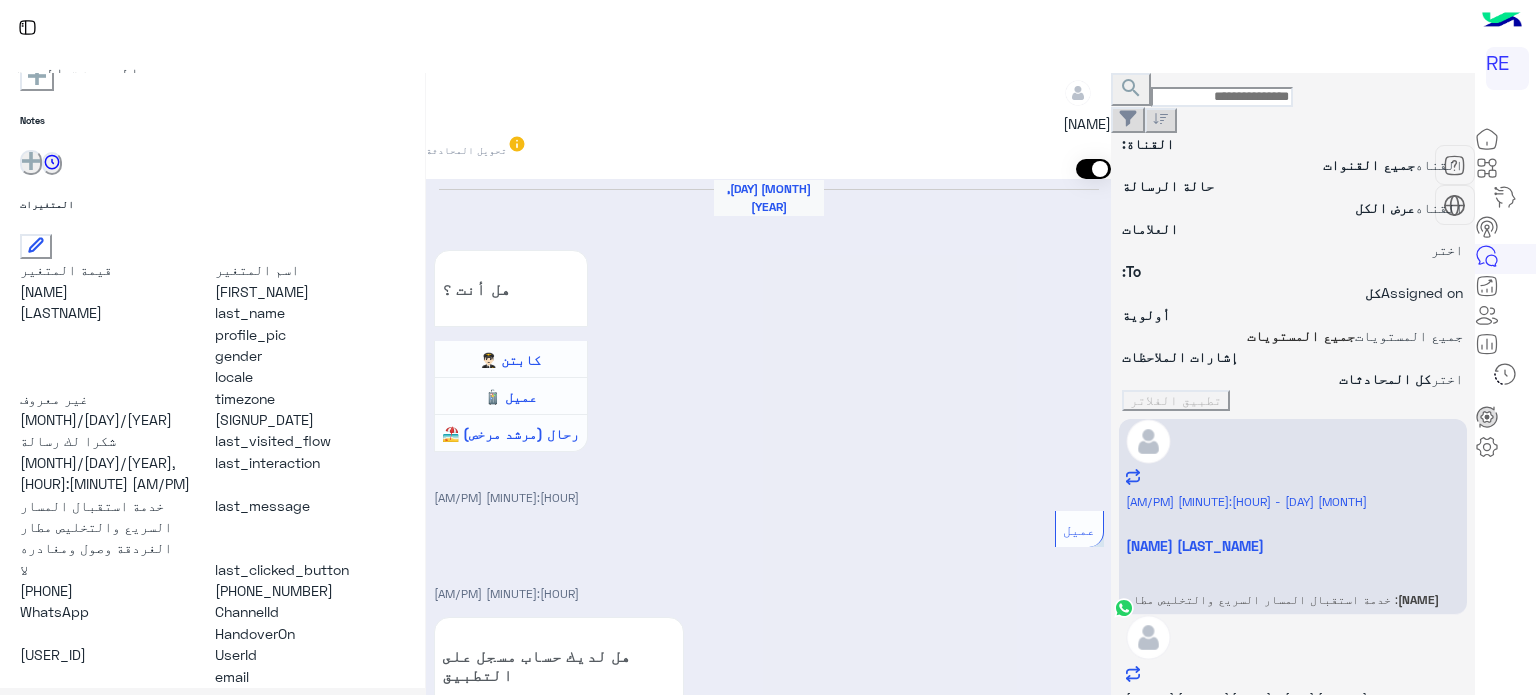 click at bounding box center (768, 8020) 